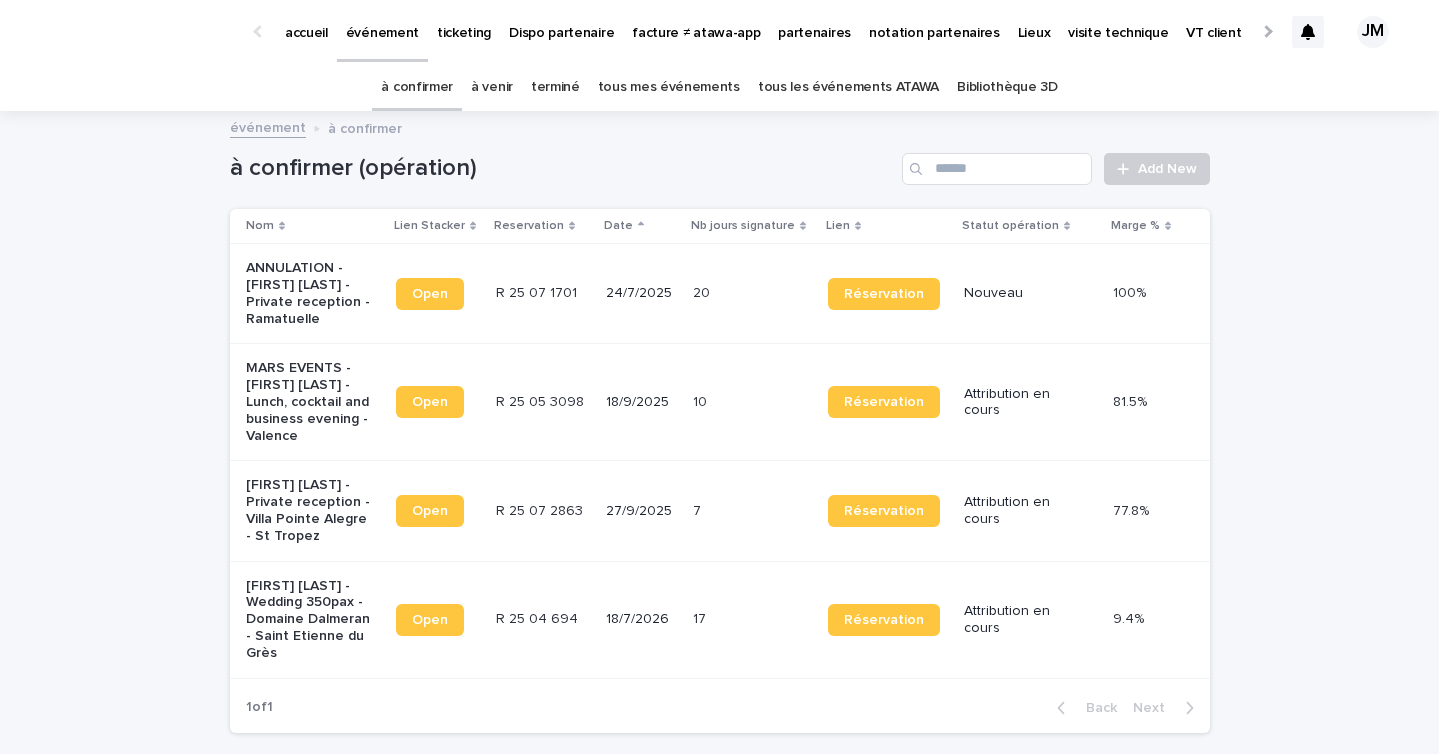 scroll, scrollTop: 0, scrollLeft: 0, axis: both 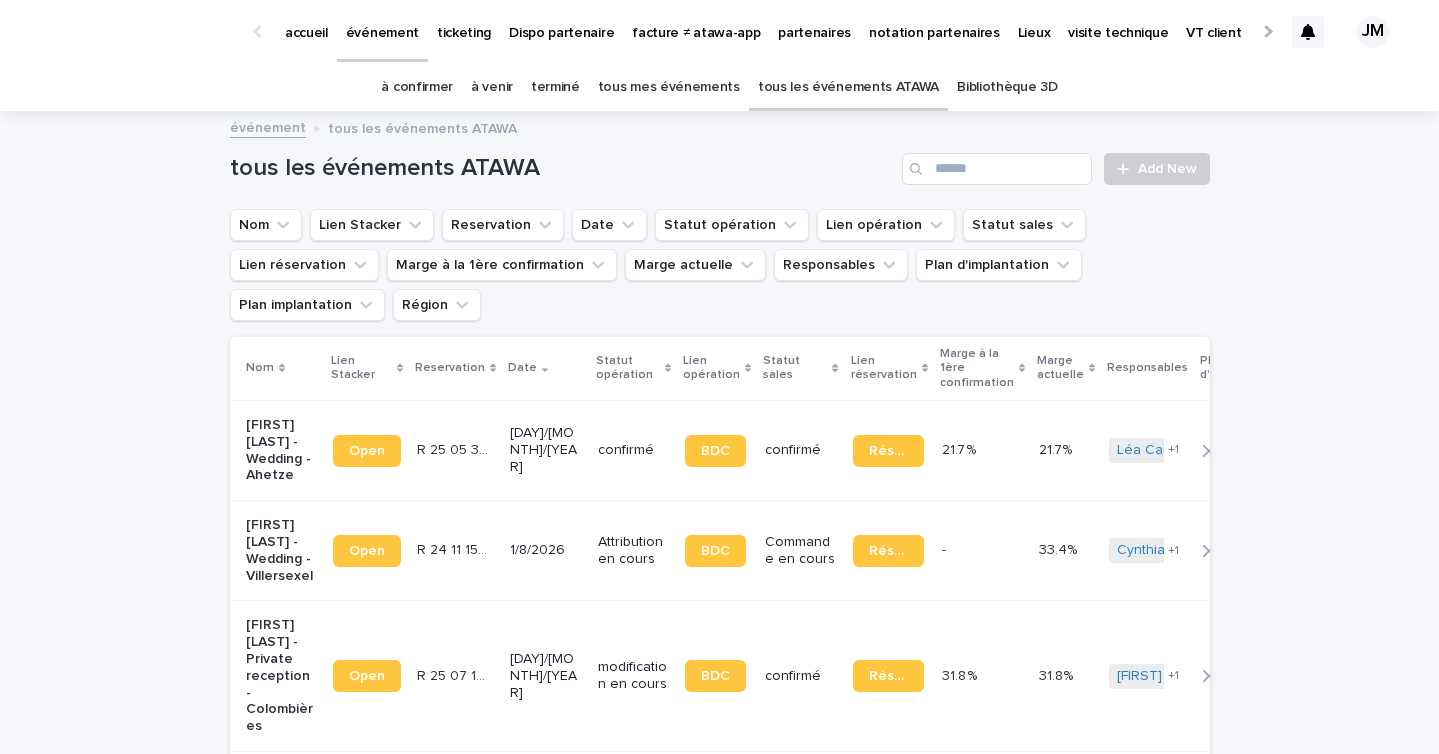 click on "tous les événements ATAWA" at bounding box center [848, 87] 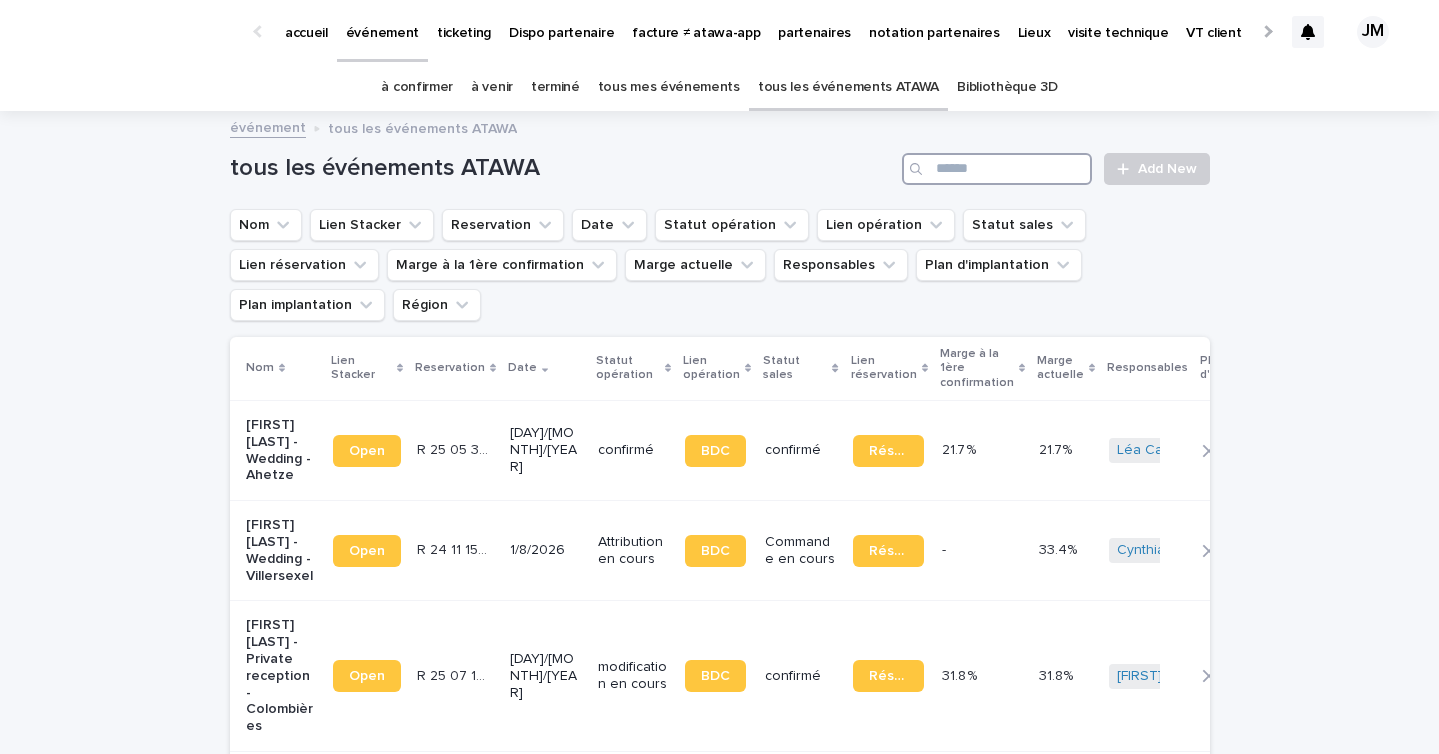 click at bounding box center (997, 169) 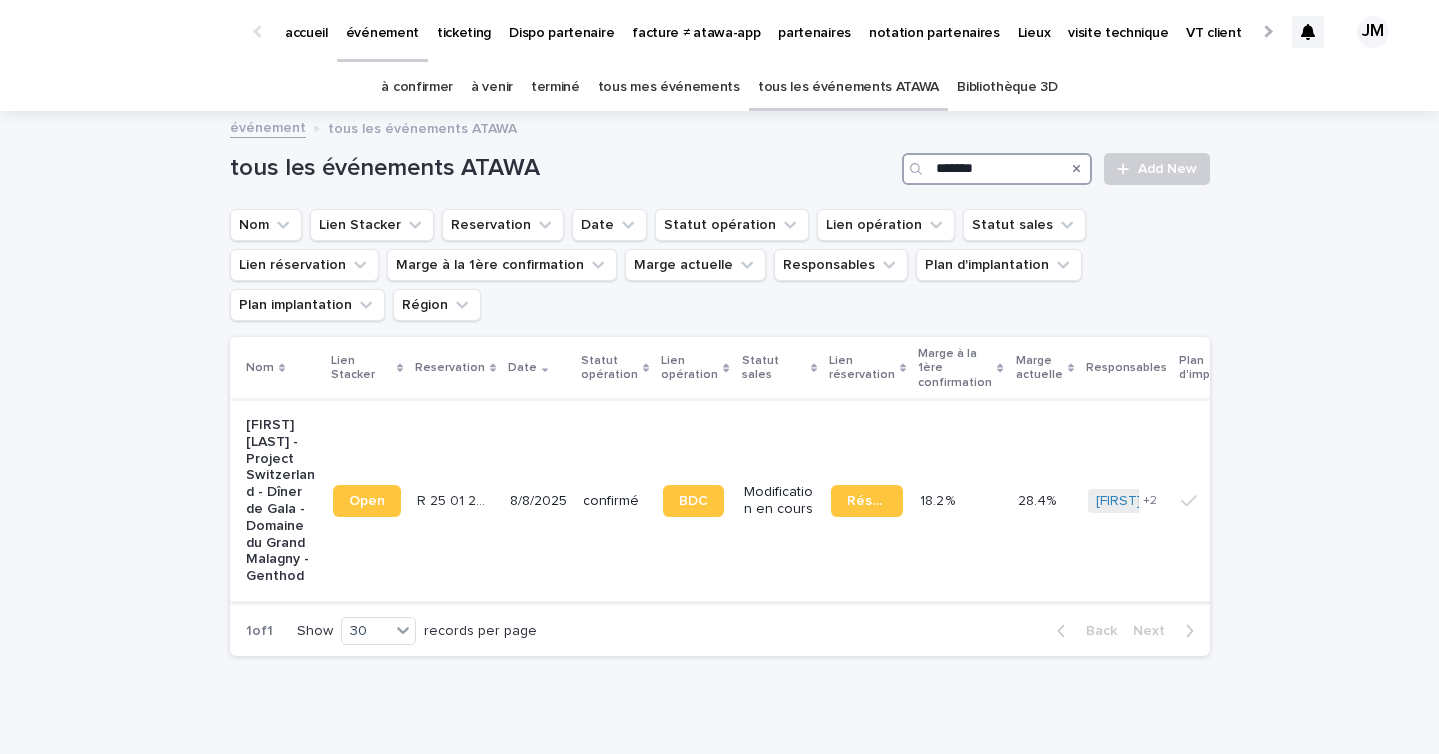 type on "*******" 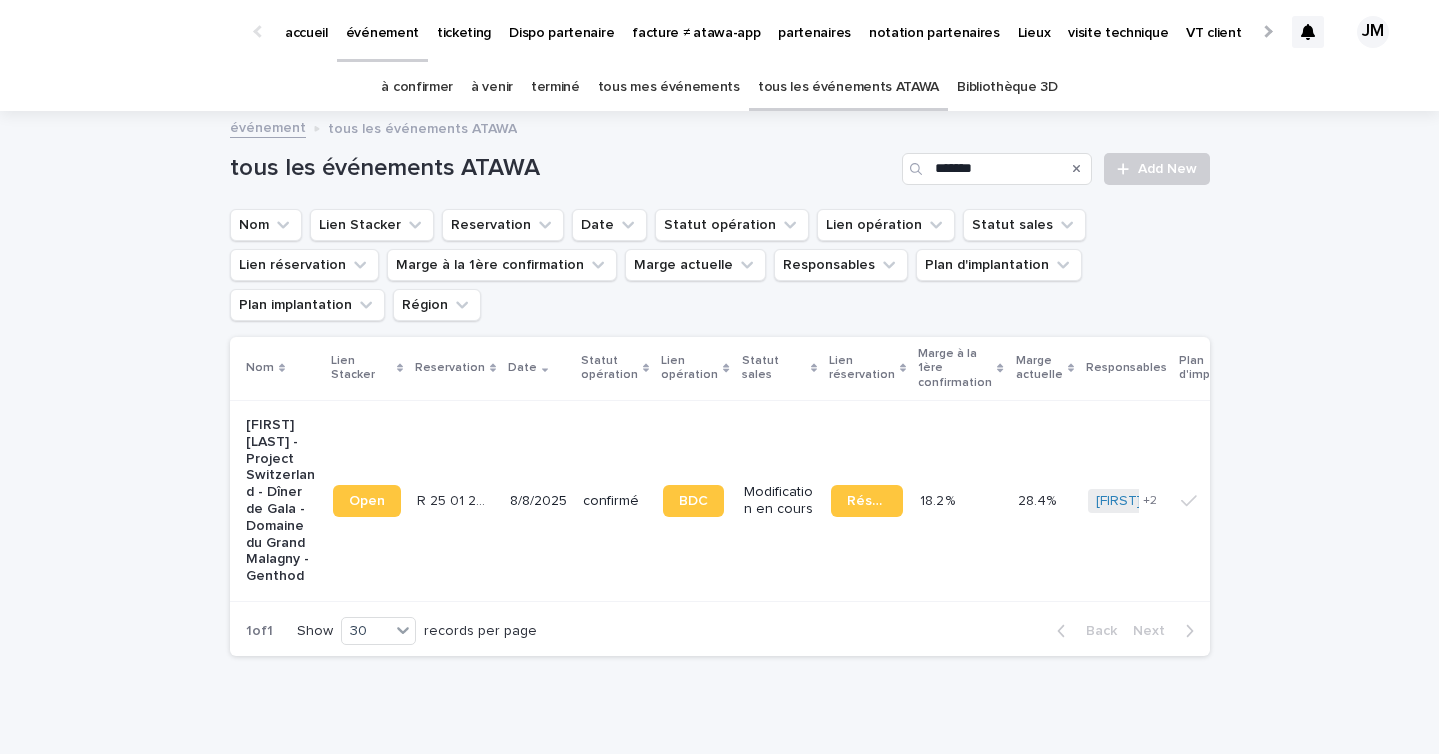 click on "8/8/2025" at bounding box center (538, 500) 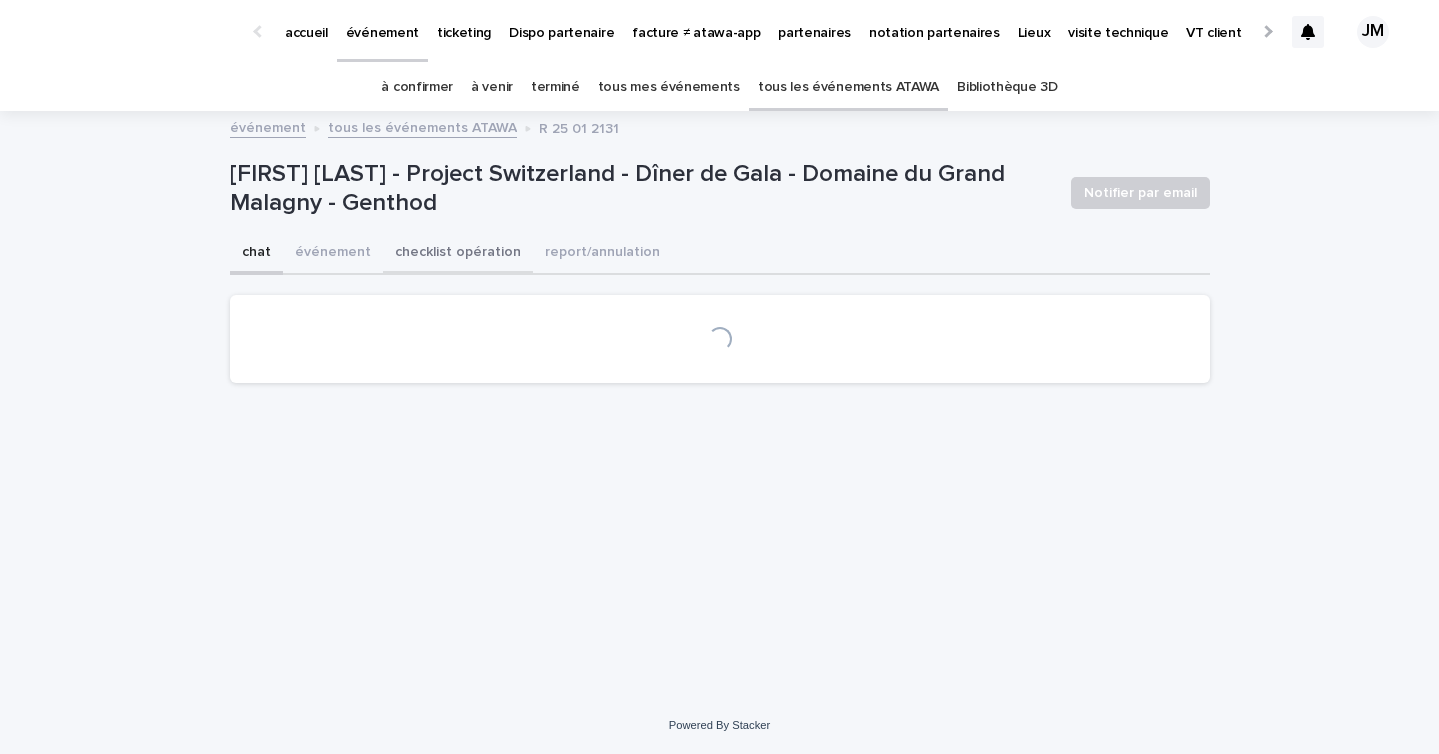 click on "checklist opération" at bounding box center (458, 254) 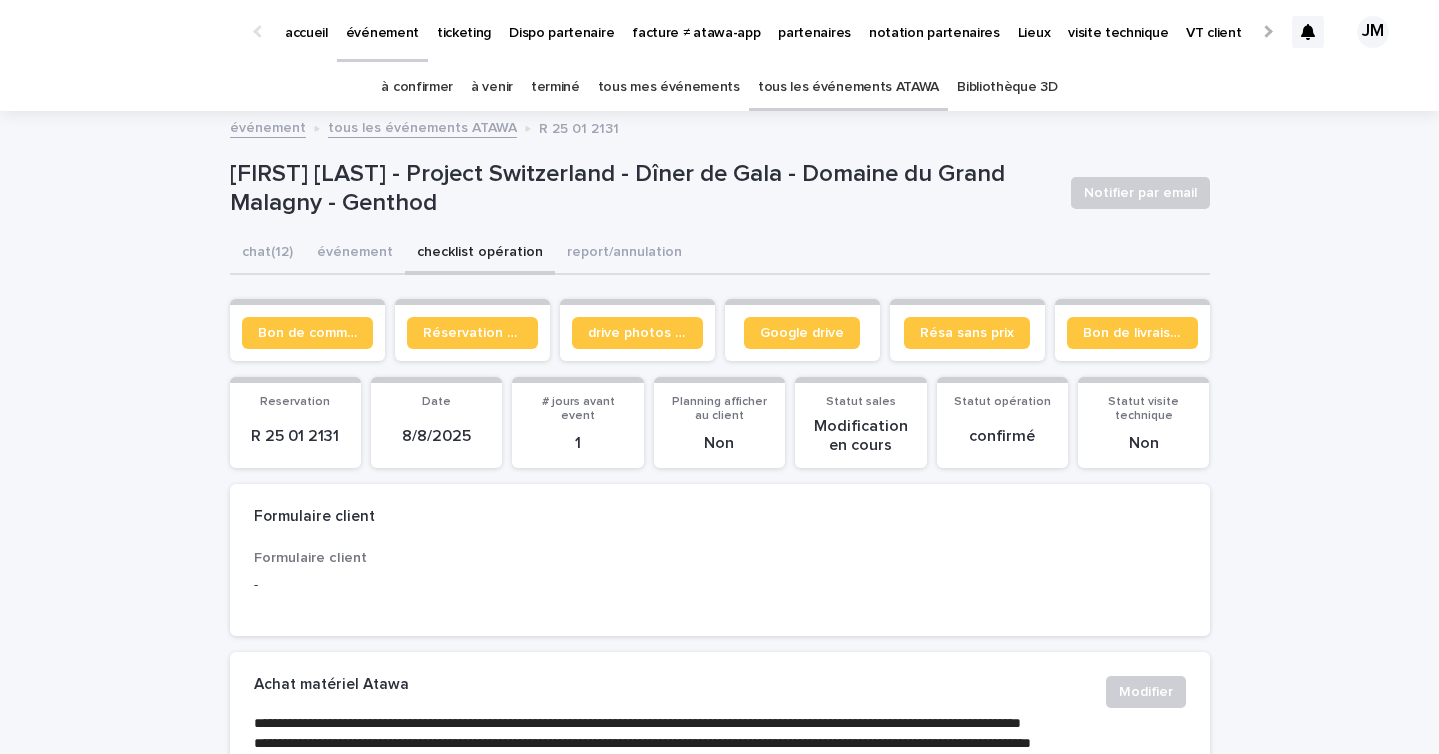 click on "Bon de commande" at bounding box center [307, 330] 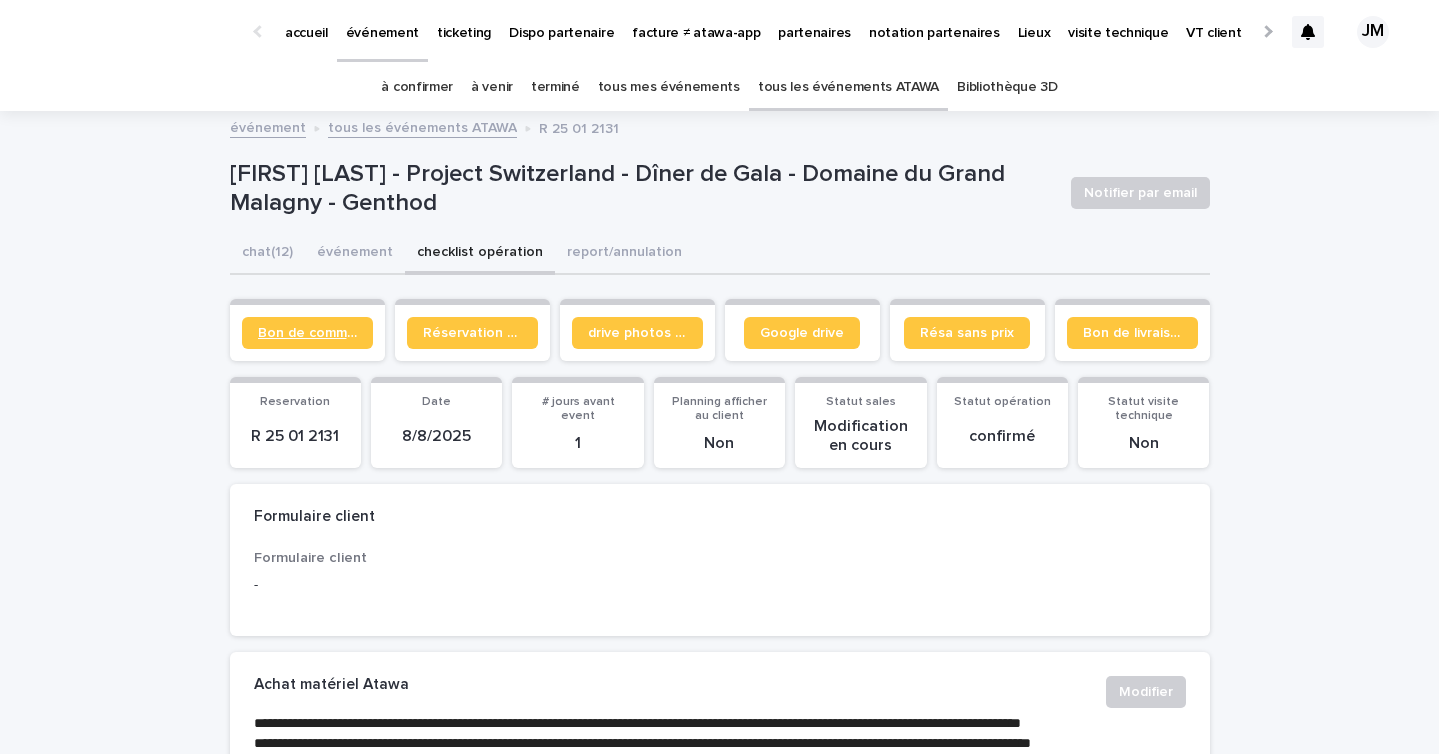 click on "Bon de commande" at bounding box center [307, 333] 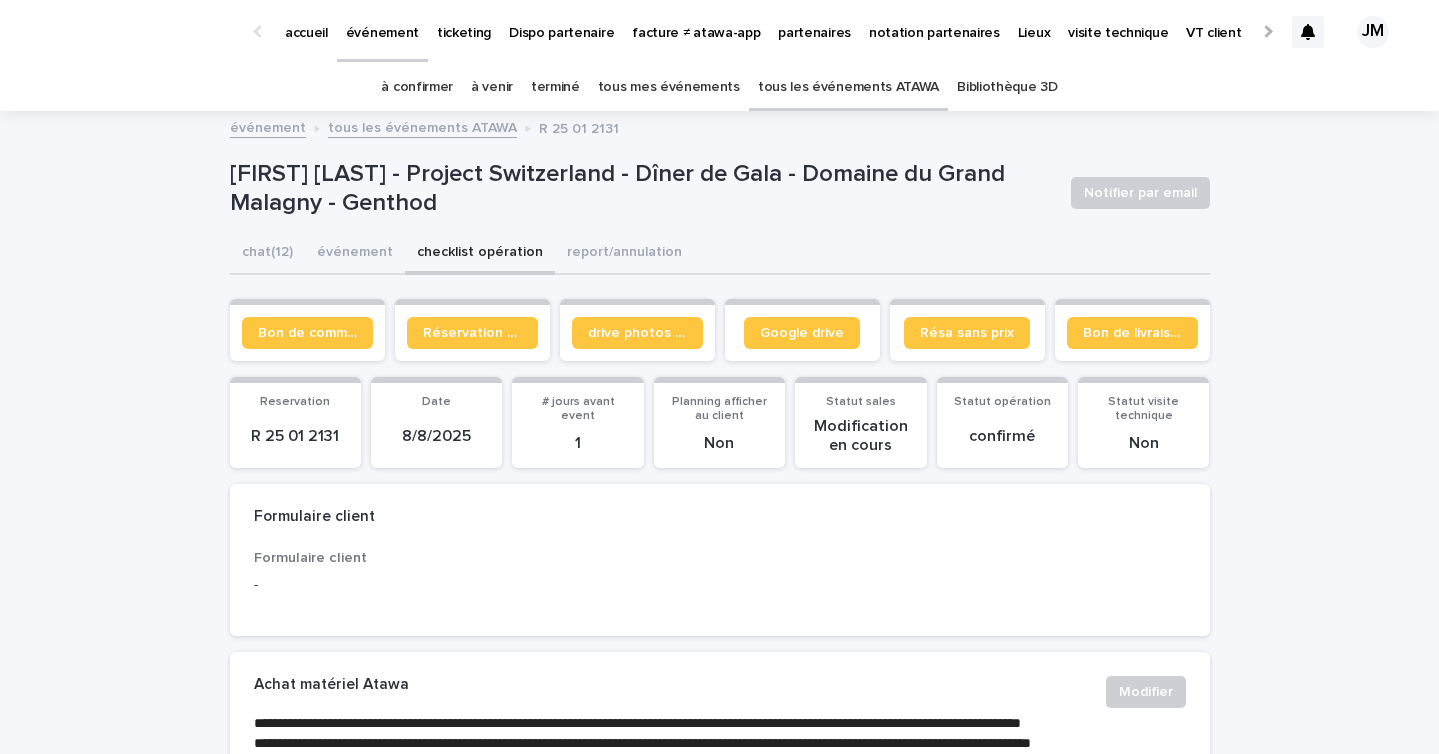 click on "partenaires" at bounding box center (814, 21) 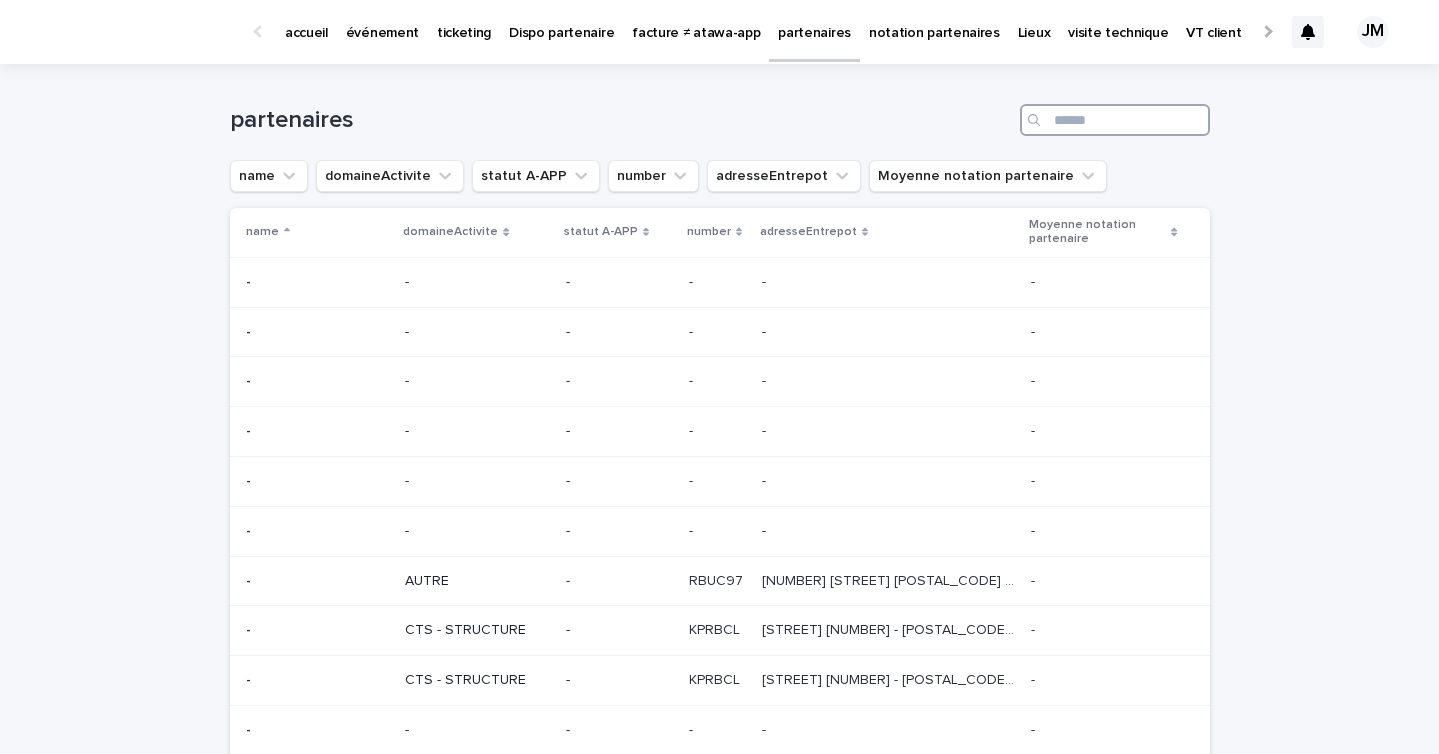 click at bounding box center [1115, 120] 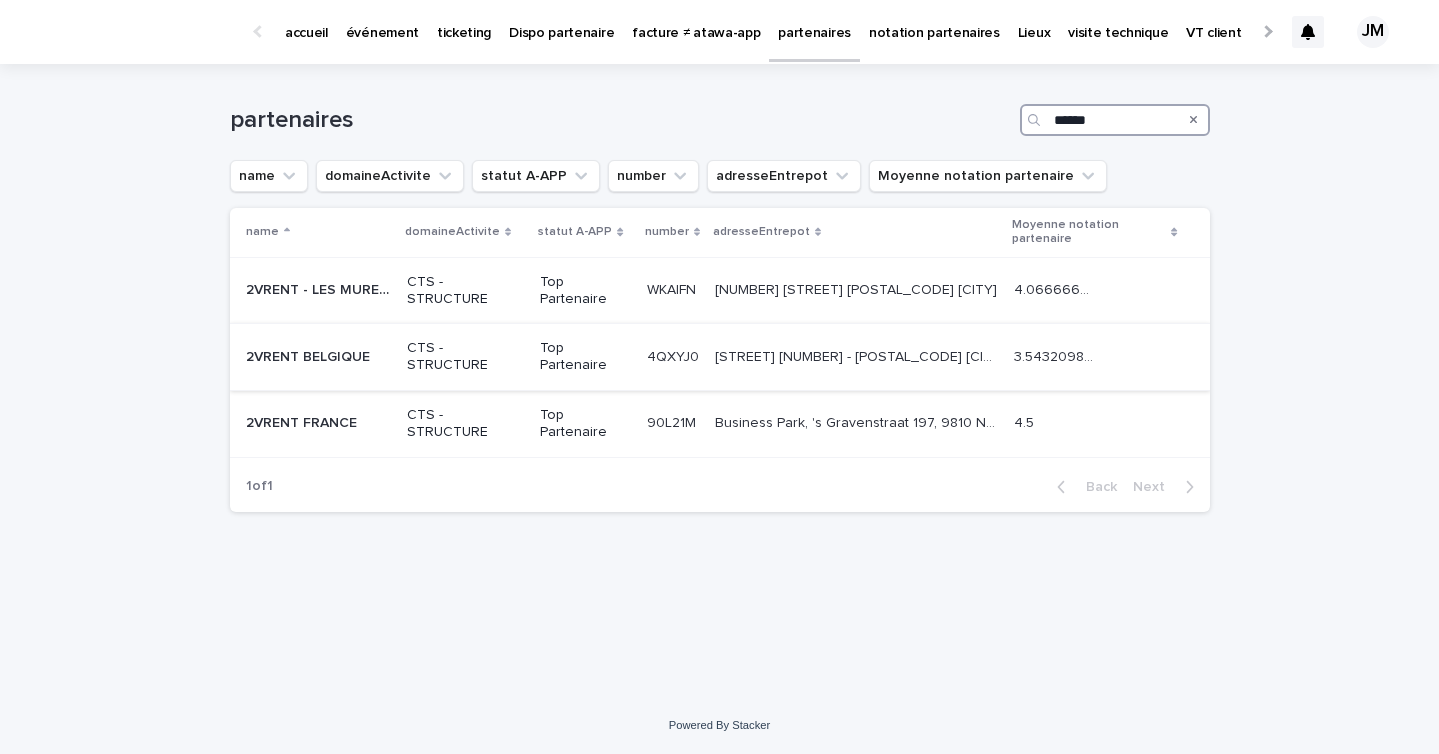type on "******" 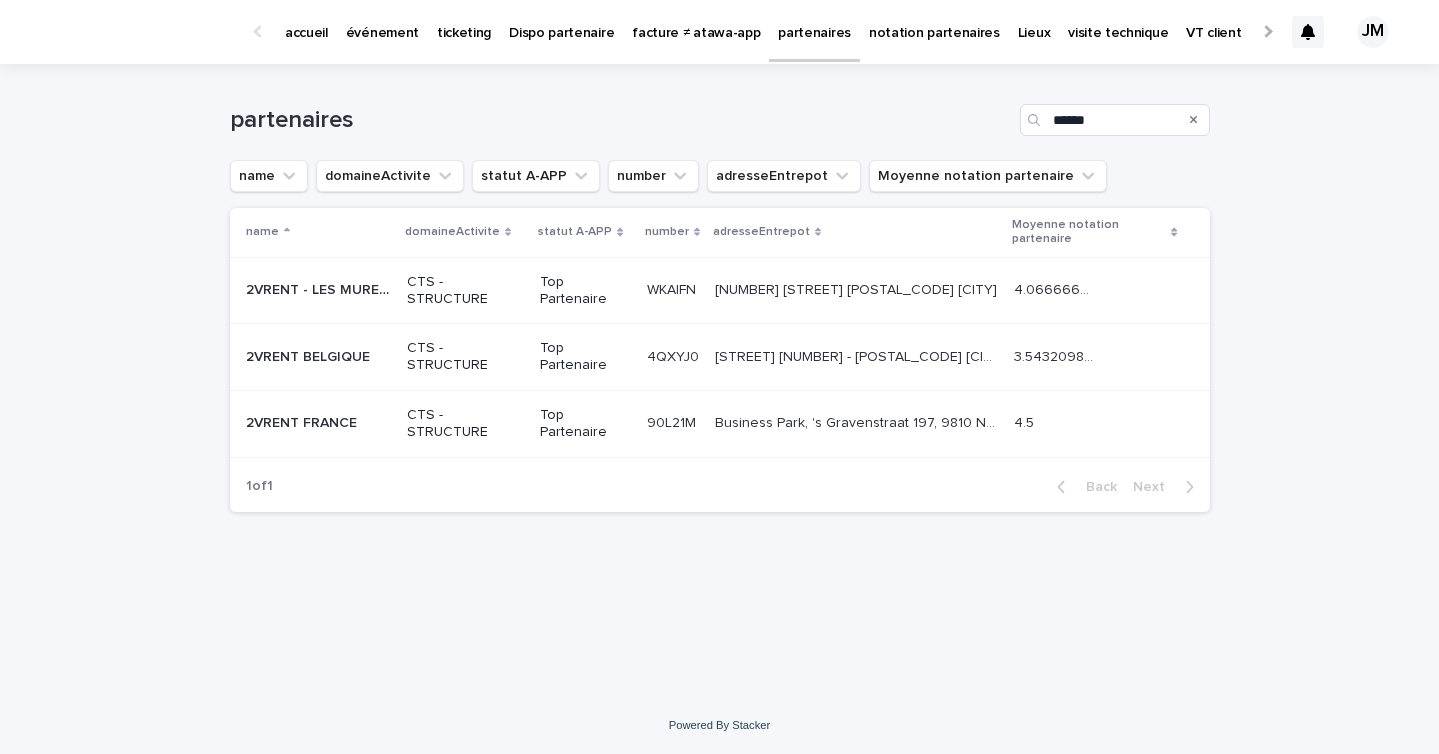 click on "[STREET] [NUMBER] - [POSTAL_CODE] [CITY] [STREET] [NUMBER] - [POSTAL_CODE] [CITY]" at bounding box center (857, 357) 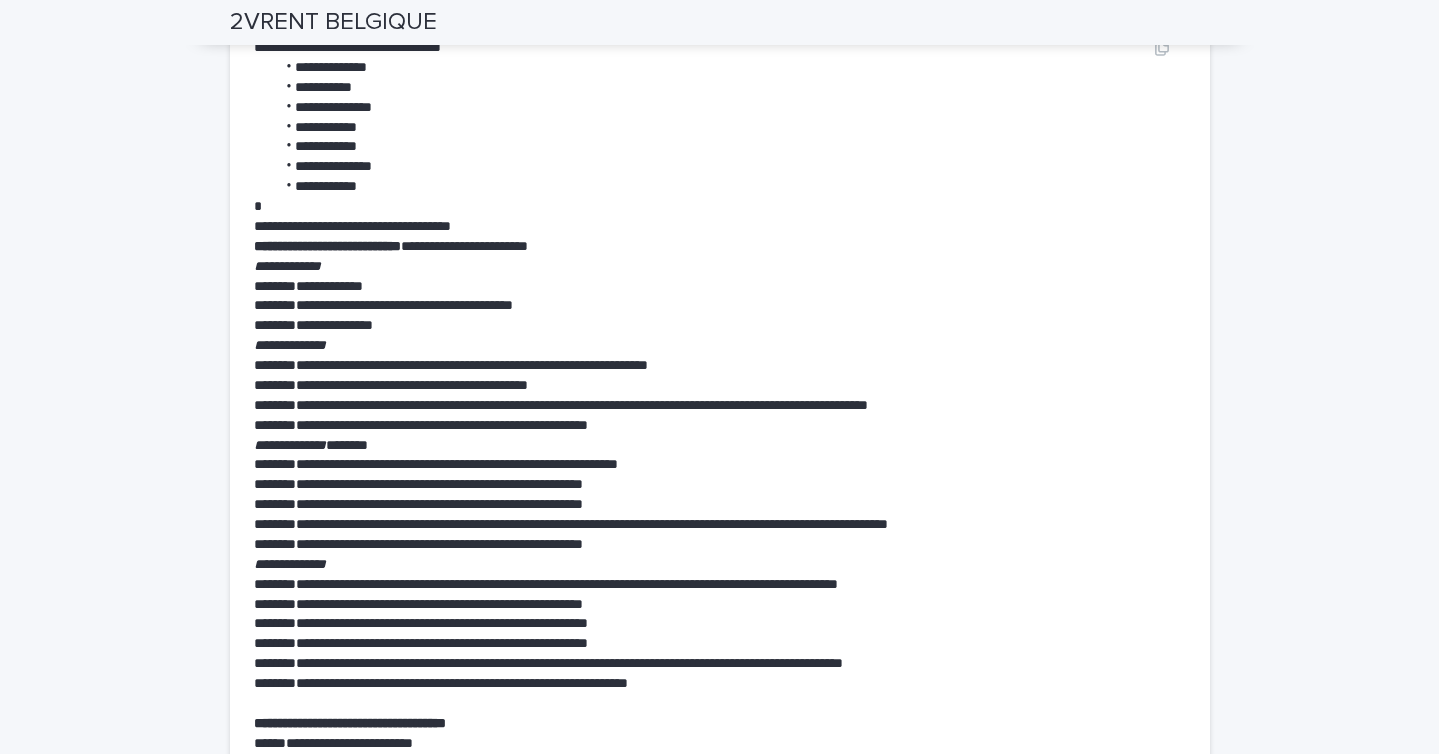 scroll, scrollTop: 4428, scrollLeft: 0, axis: vertical 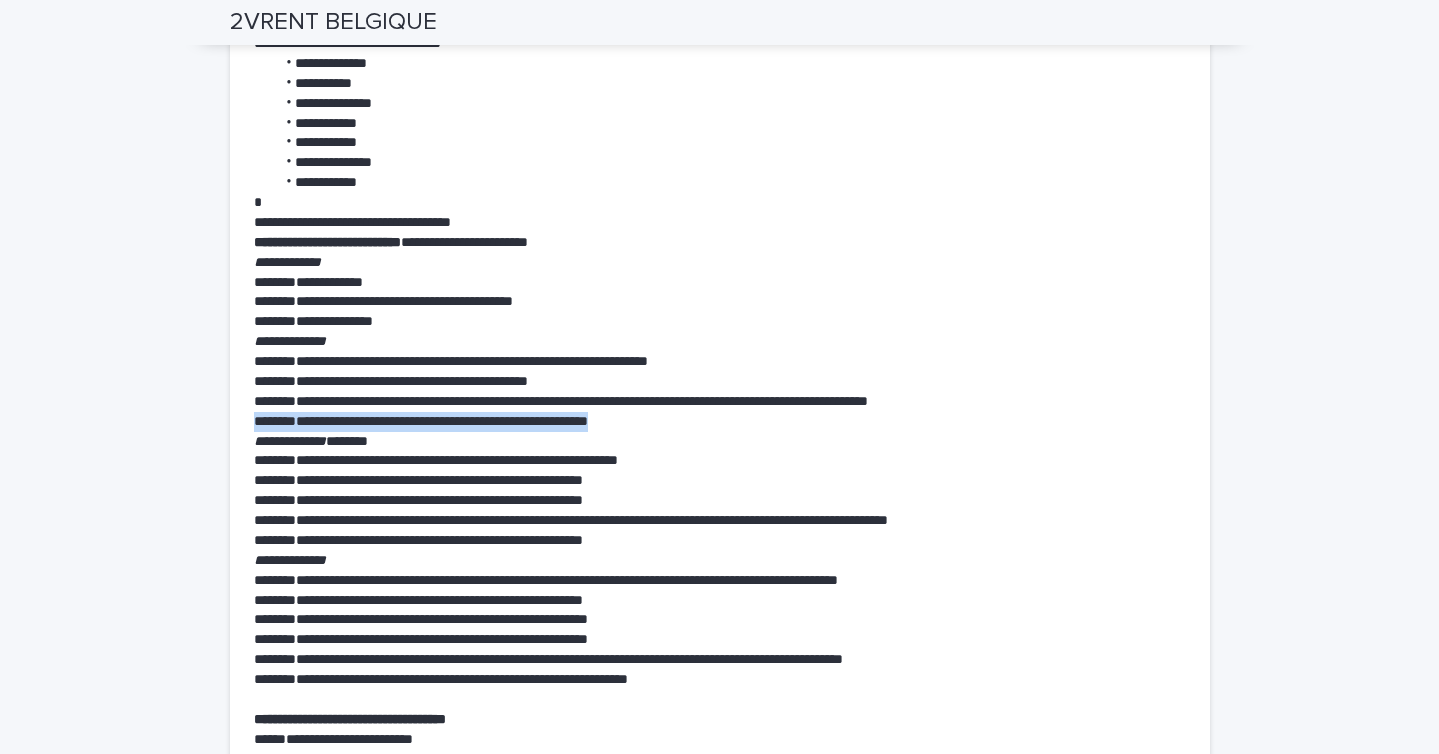 drag, startPoint x: 694, startPoint y: 413, endPoint x: 203, endPoint y: 425, distance: 491.1466 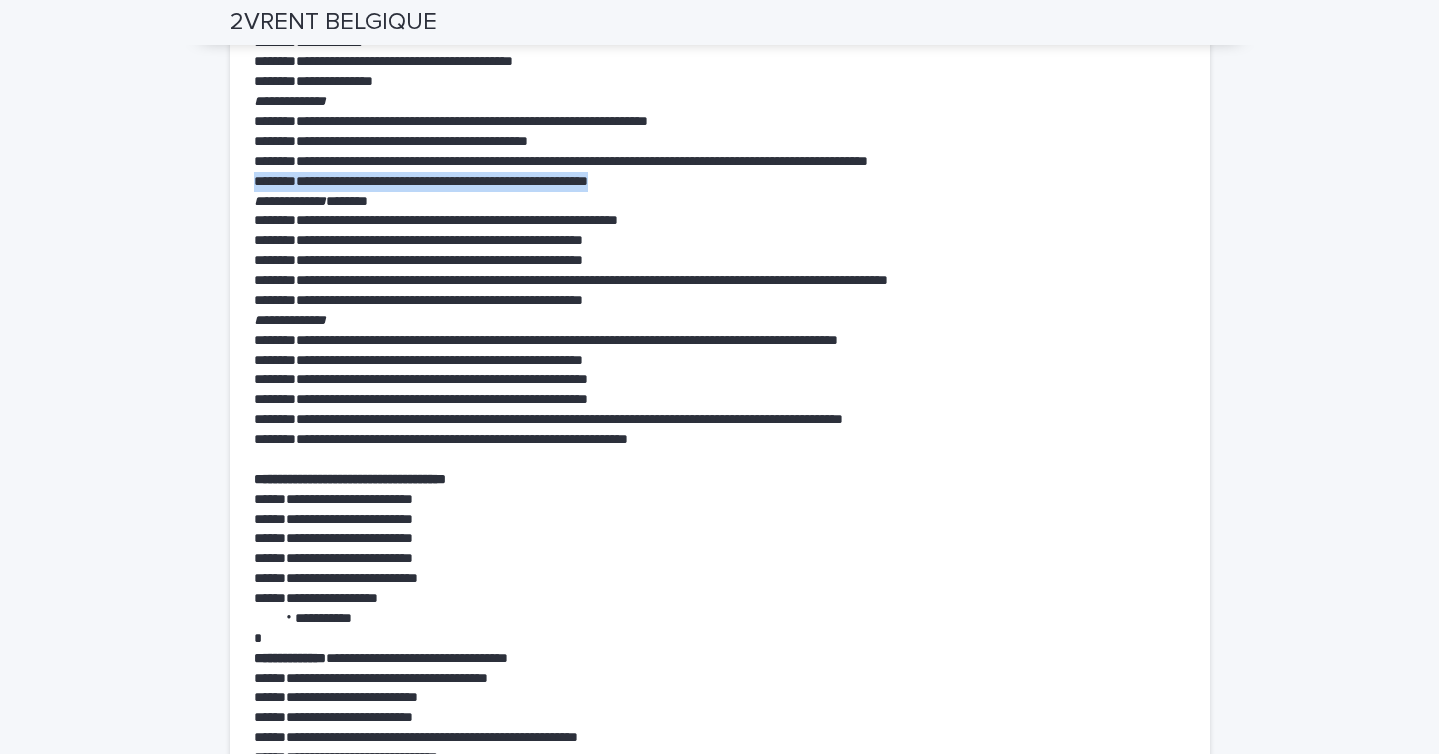 scroll, scrollTop: 4669, scrollLeft: 0, axis: vertical 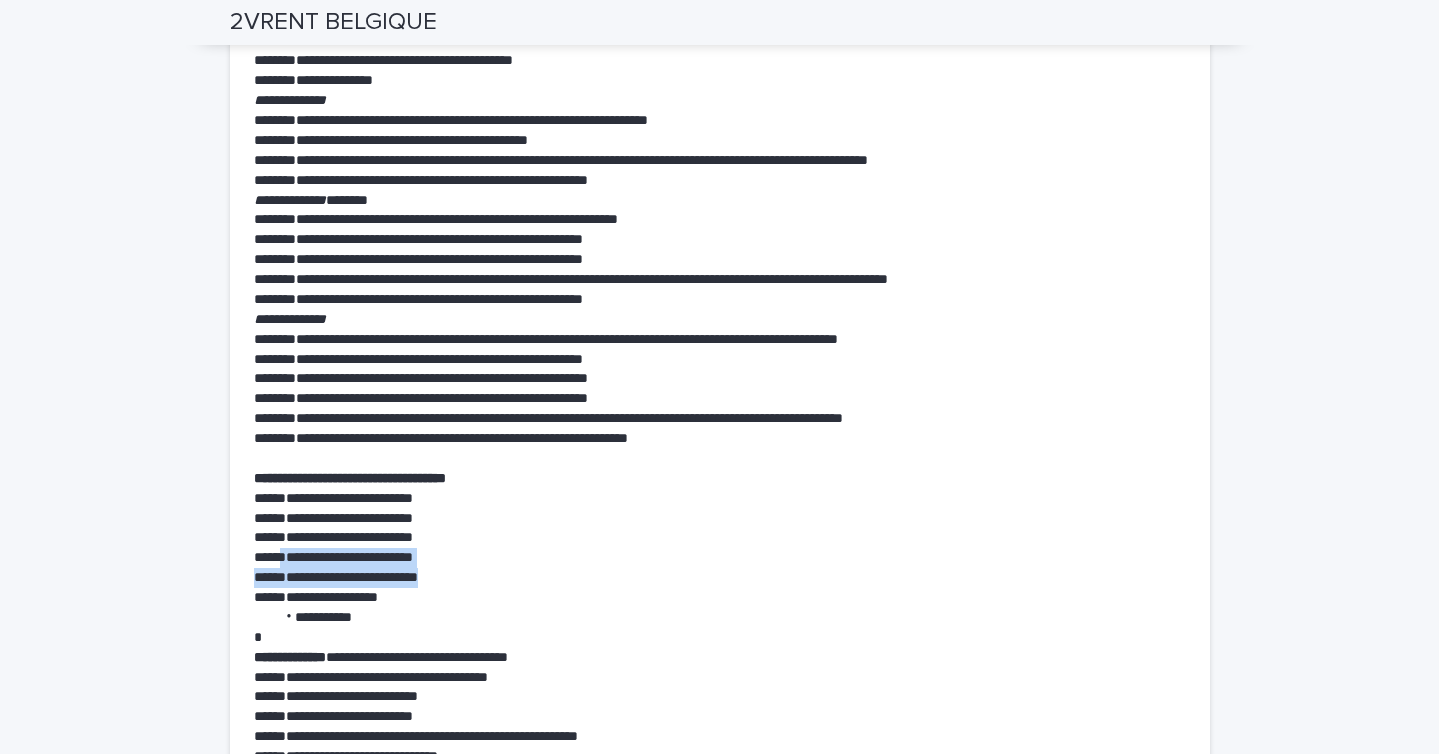 drag, startPoint x: 271, startPoint y: 554, endPoint x: 478, endPoint y: 581, distance: 208.75345 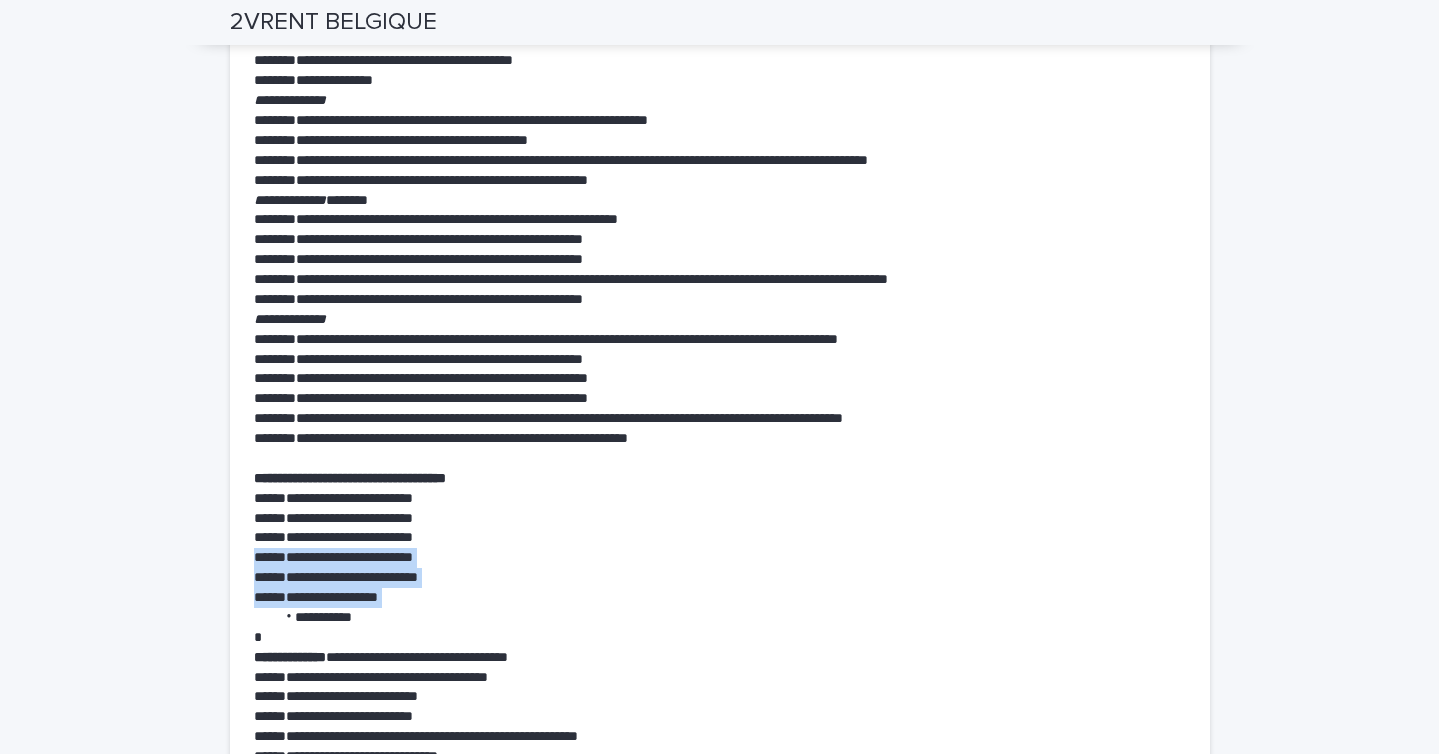 drag, startPoint x: 435, startPoint y: 607, endPoint x: 234, endPoint y: 549, distance: 209.20087 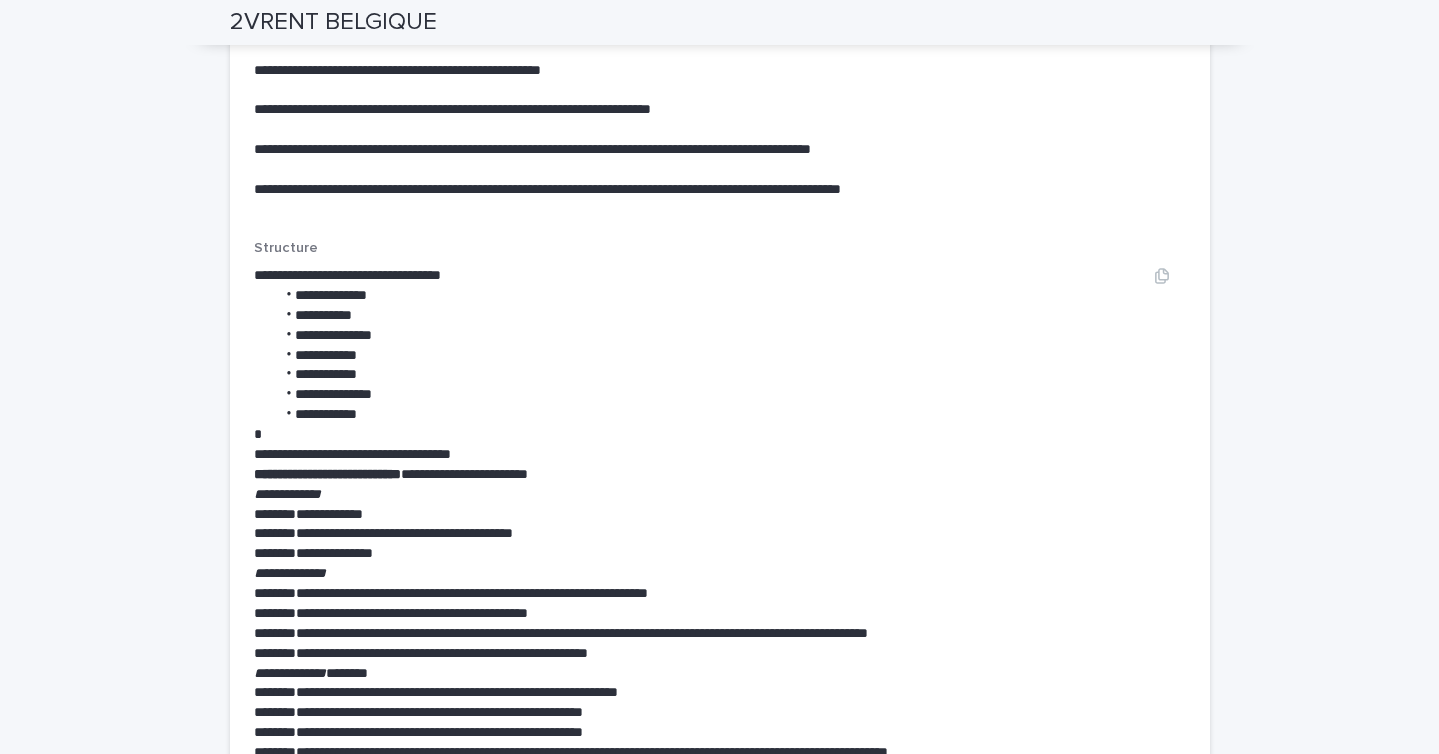 scroll, scrollTop: 4194, scrollLeft: 0, axis: vertical 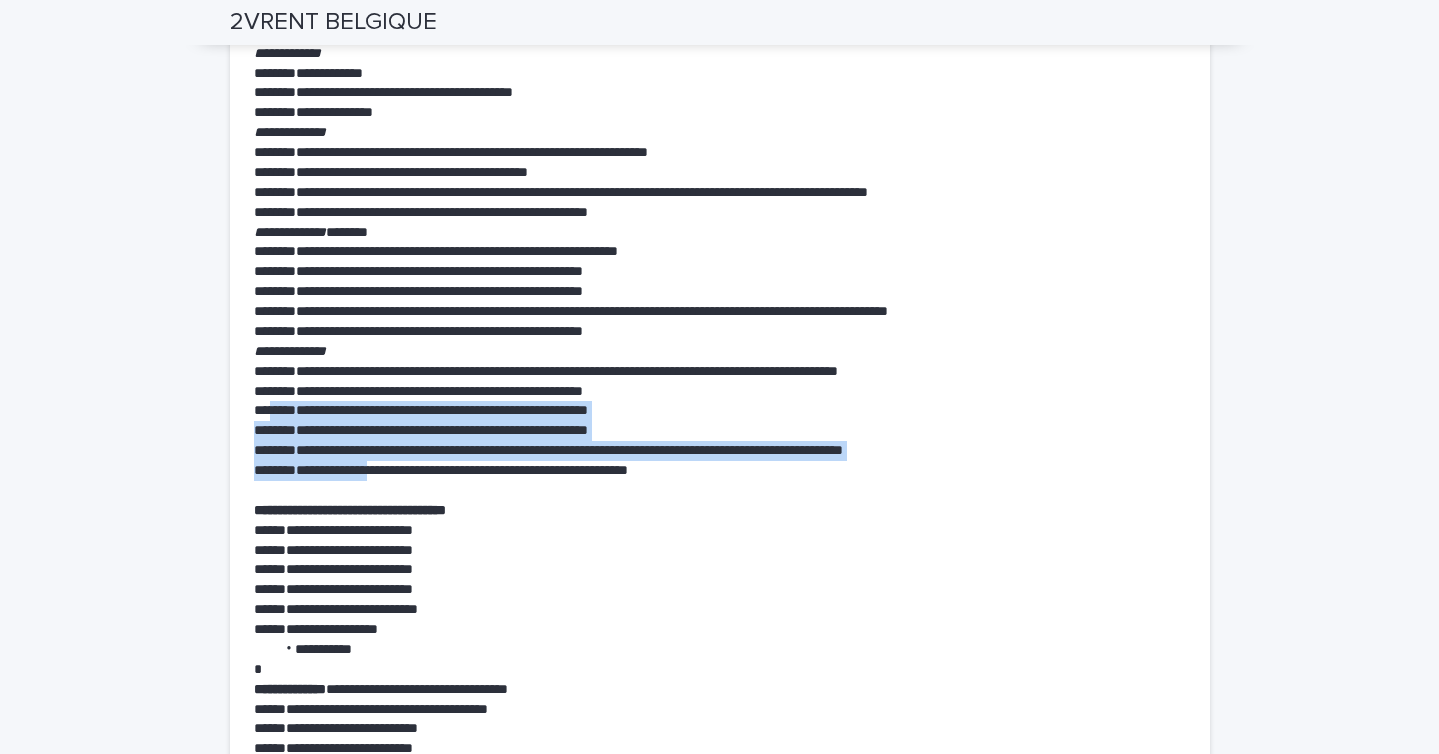 drag, startPoint x: 264, startPoint y: 405, endPoint x: 373, endPoint y: 474, distance: 129.00388 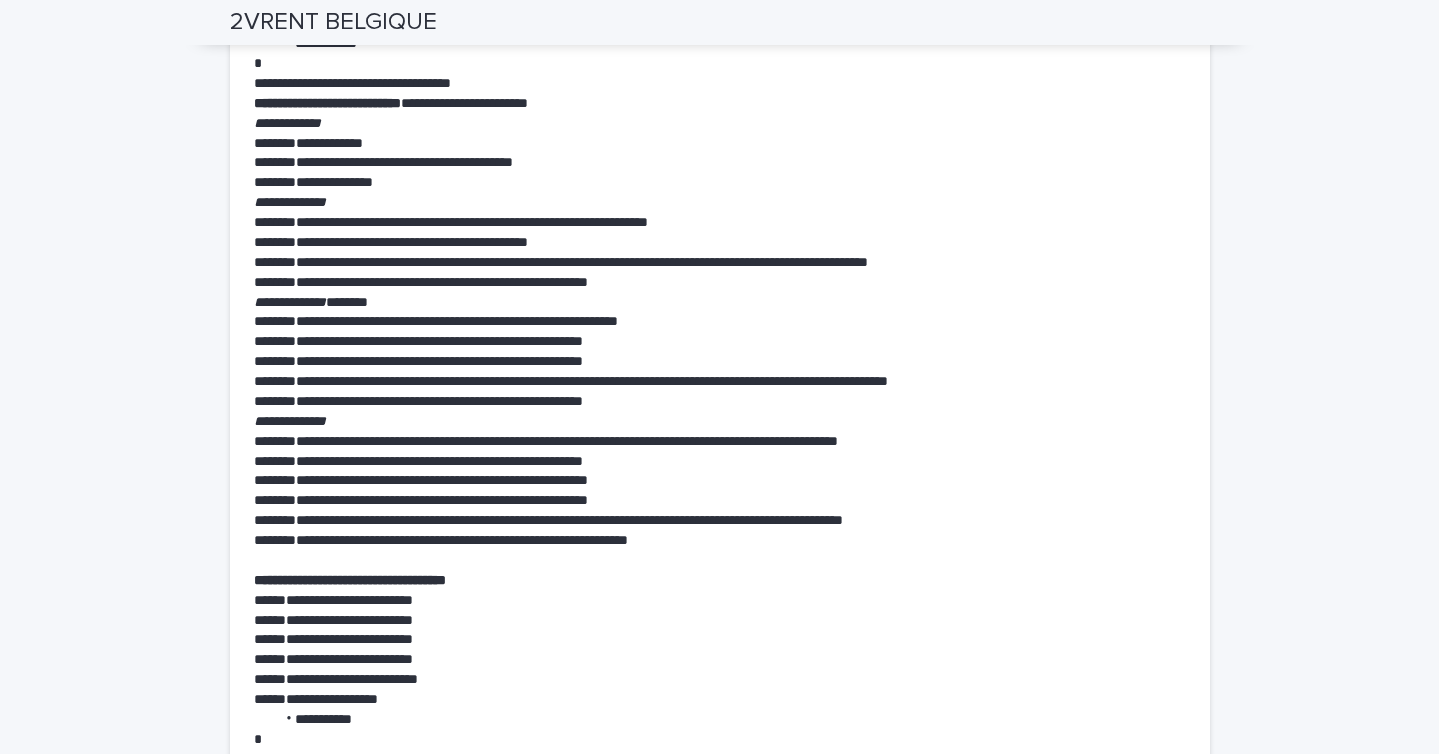 scroll, scrollTop: 4478, scrollLeft: 0, axis: vertical 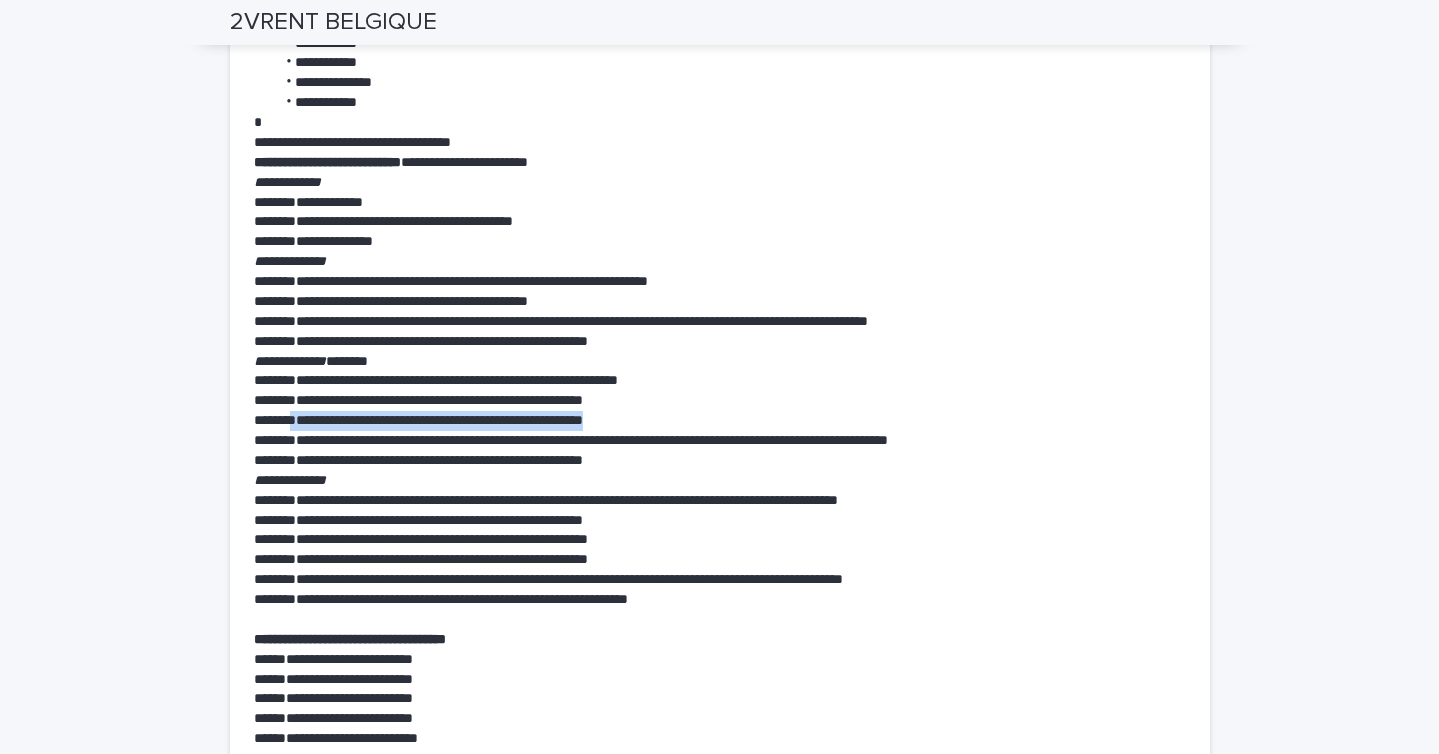 drag, startPoint x: 279, startPoint y: 421, endPoint x: 701, endPoint y: 418, distance: 422.01065 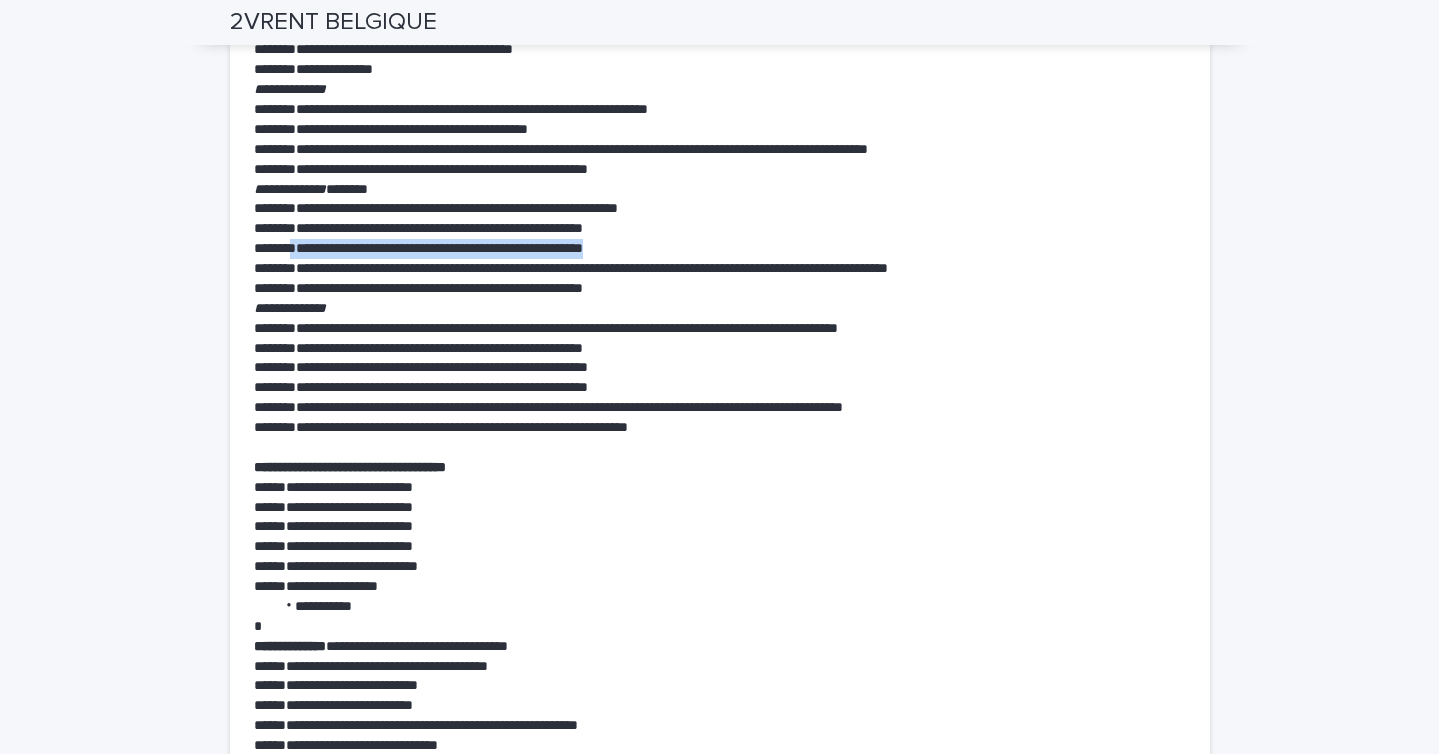 scroll, scrollTop: 4643, scrollLeft: 0, axis: vertical 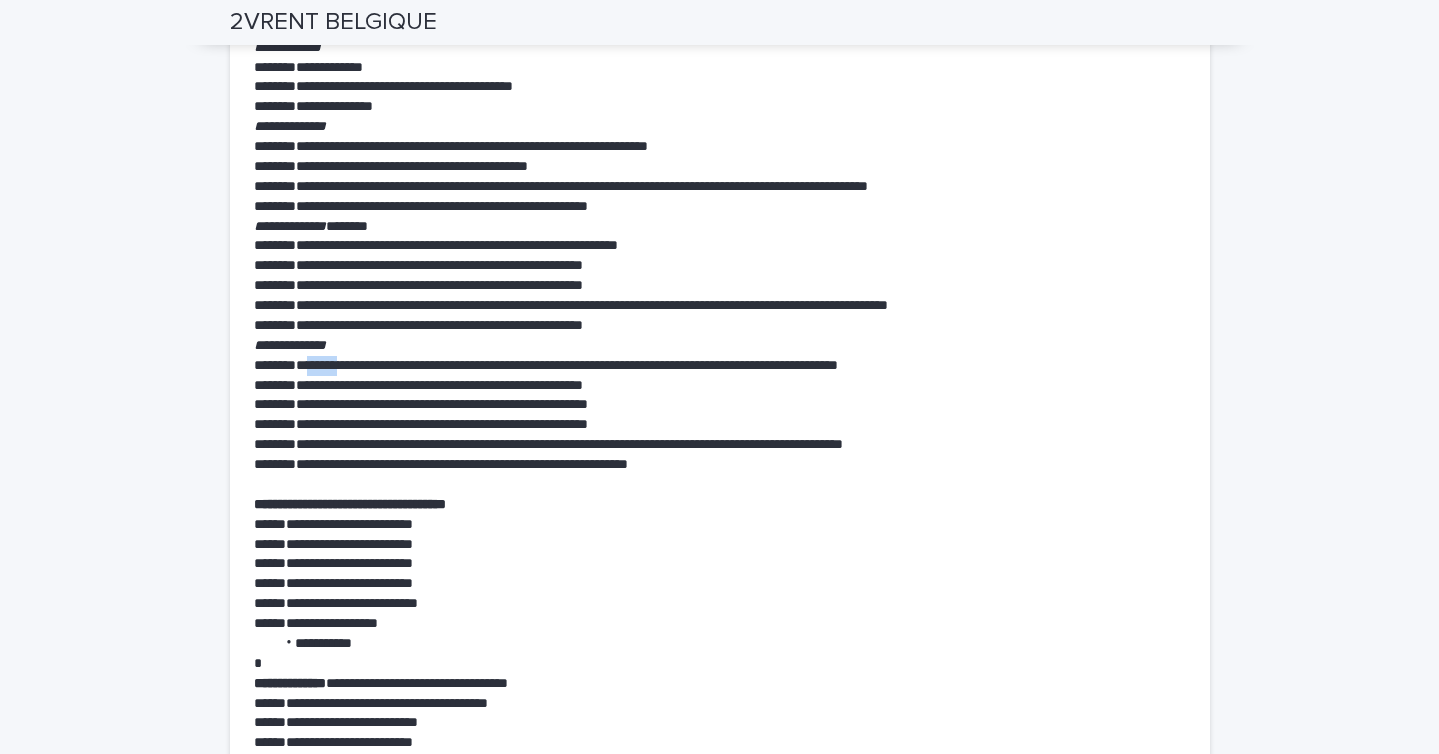 drag, startPoint x: 292, startPoint y: 360, endPoint x: 330, endPoint y: 362, distance: 38.052597 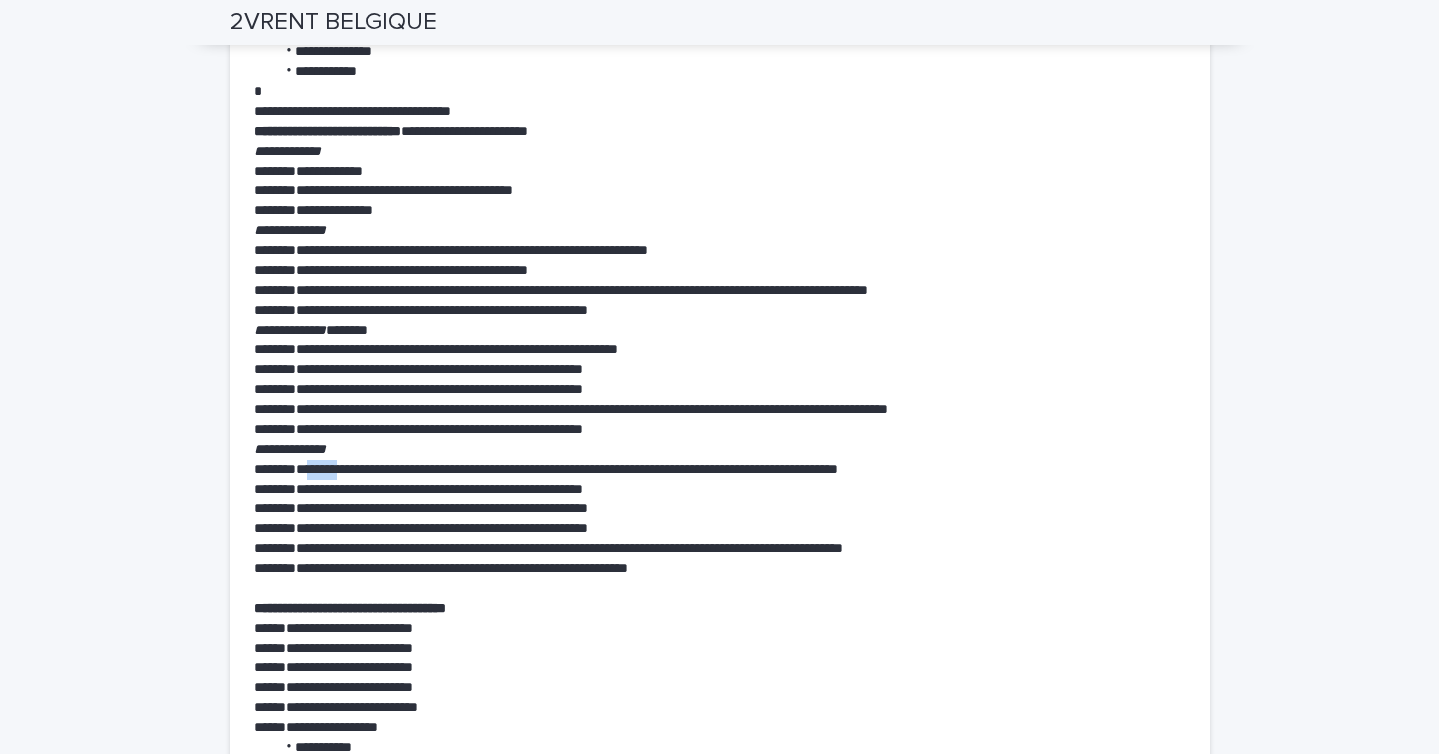 scroll, scrollTop: 4531, scrollLeft: 0, axis: vertical 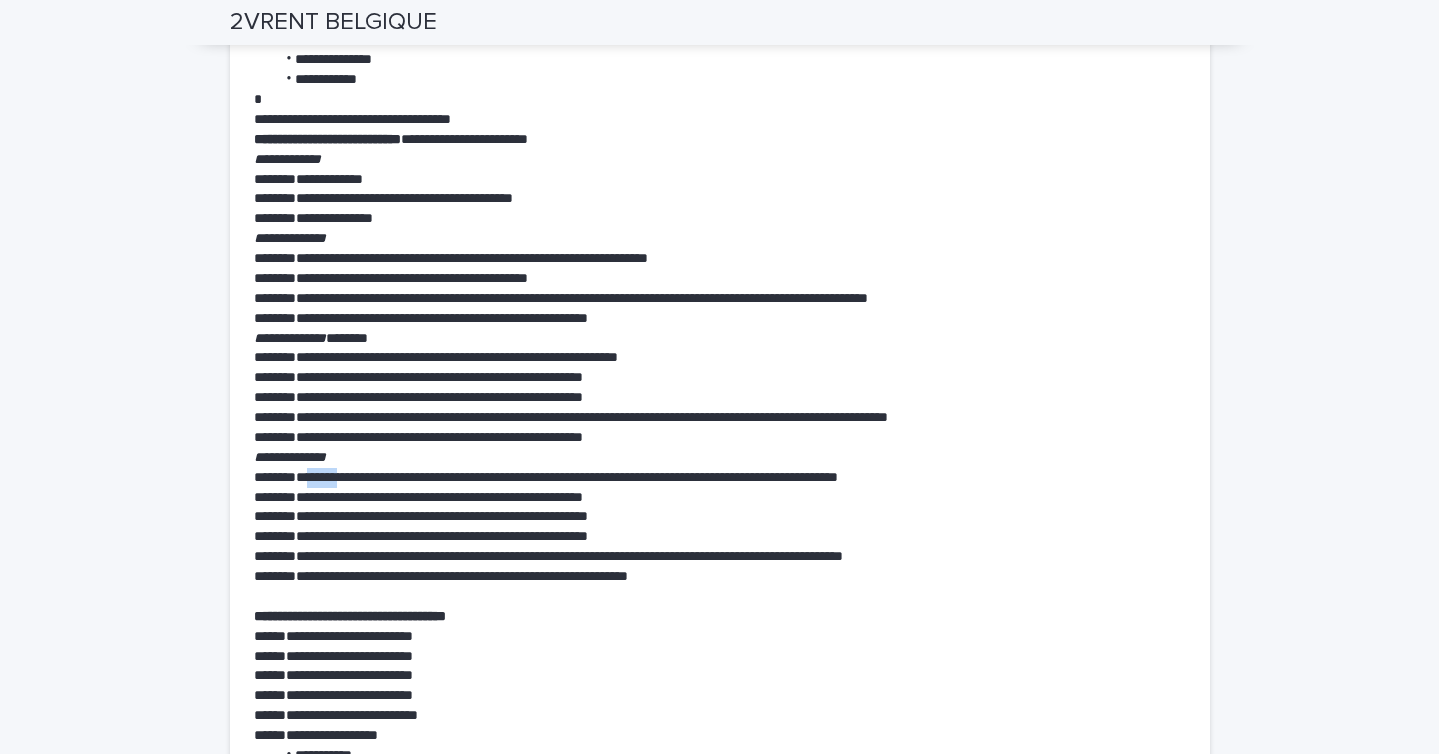 copy on "******" 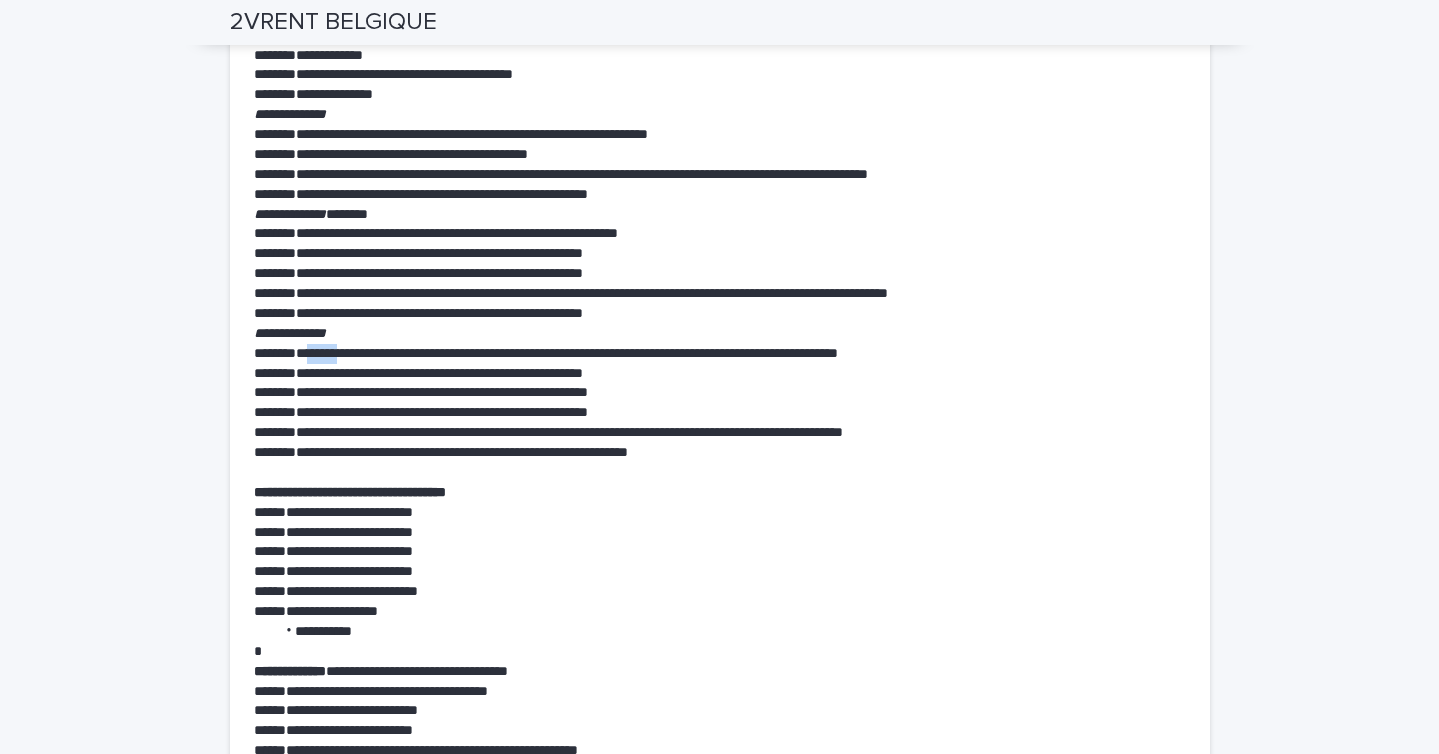 scroll, scrollTop: 4654, scrollLeft: 0, axis: vertical 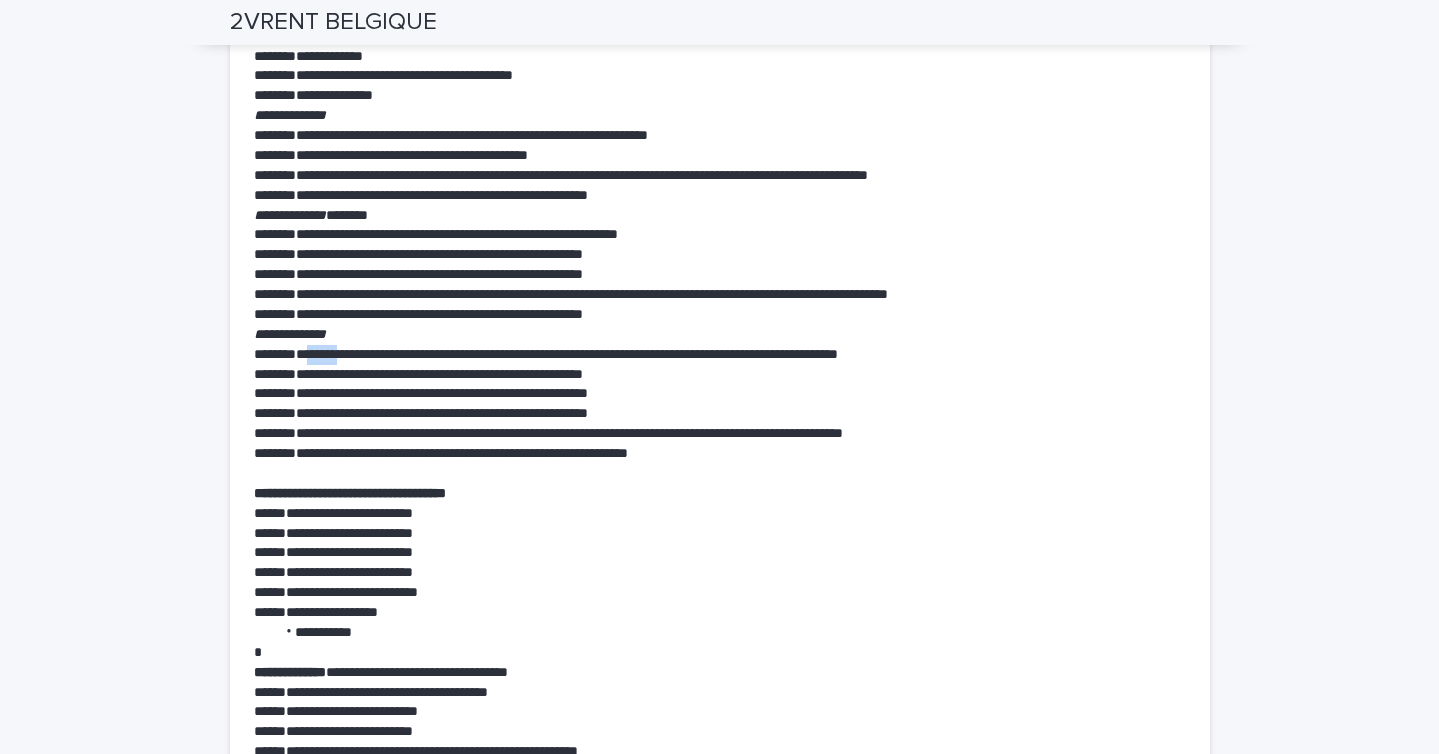 copy on "******" 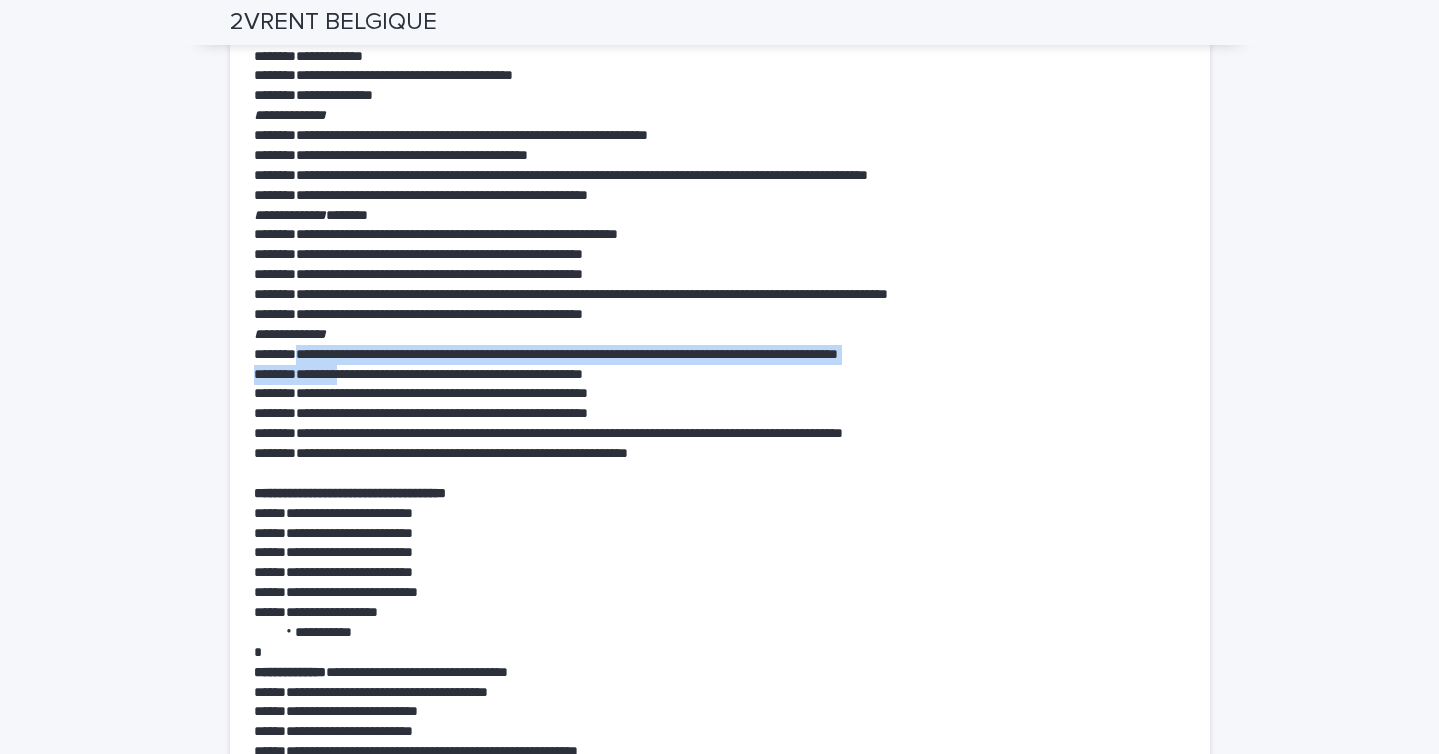 drag, startPoint x: 333, startPoint y: 374, endPoint x: 282, endPoint y: 355, distance: 54.42426 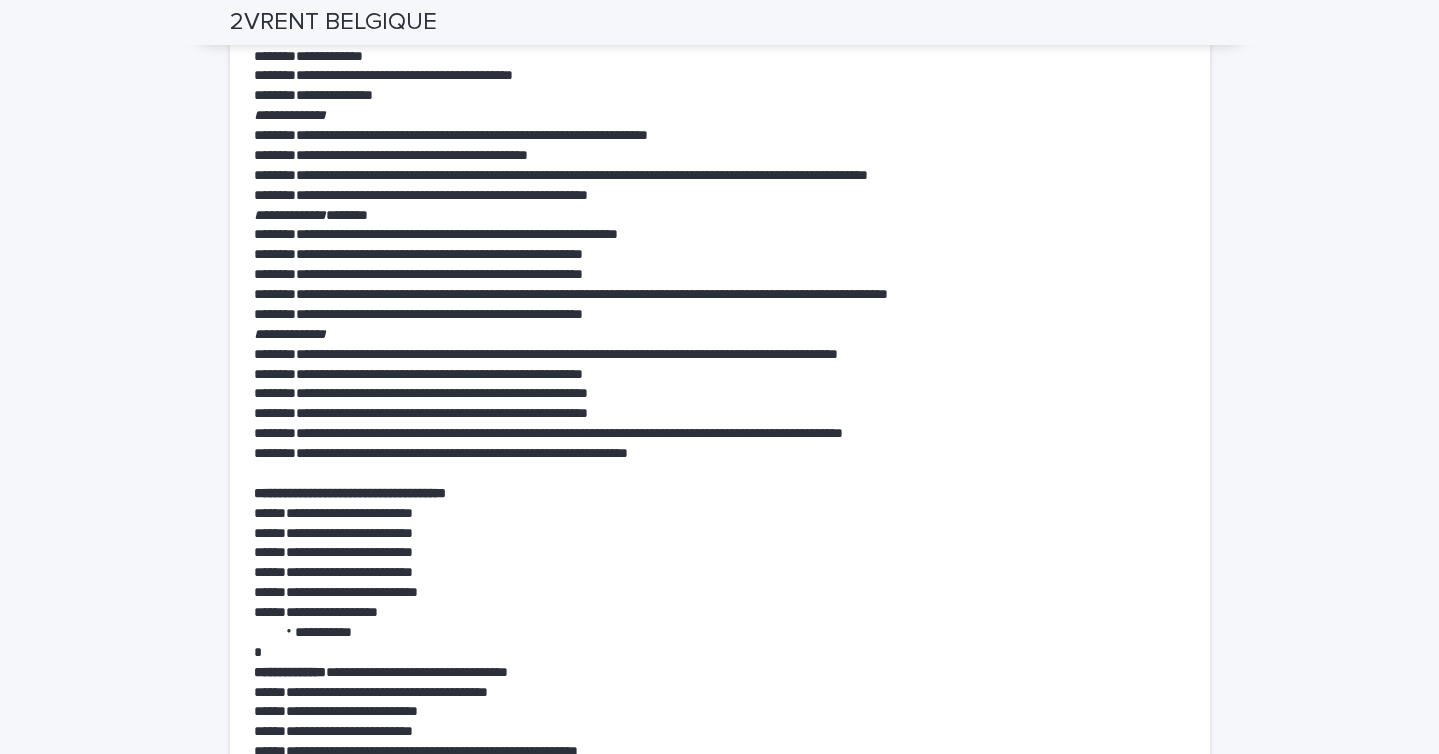 drag, startPoint x: 288, startPoint y: 355, endPoint x: 324, endPoint y: 369, distance: 38.626415 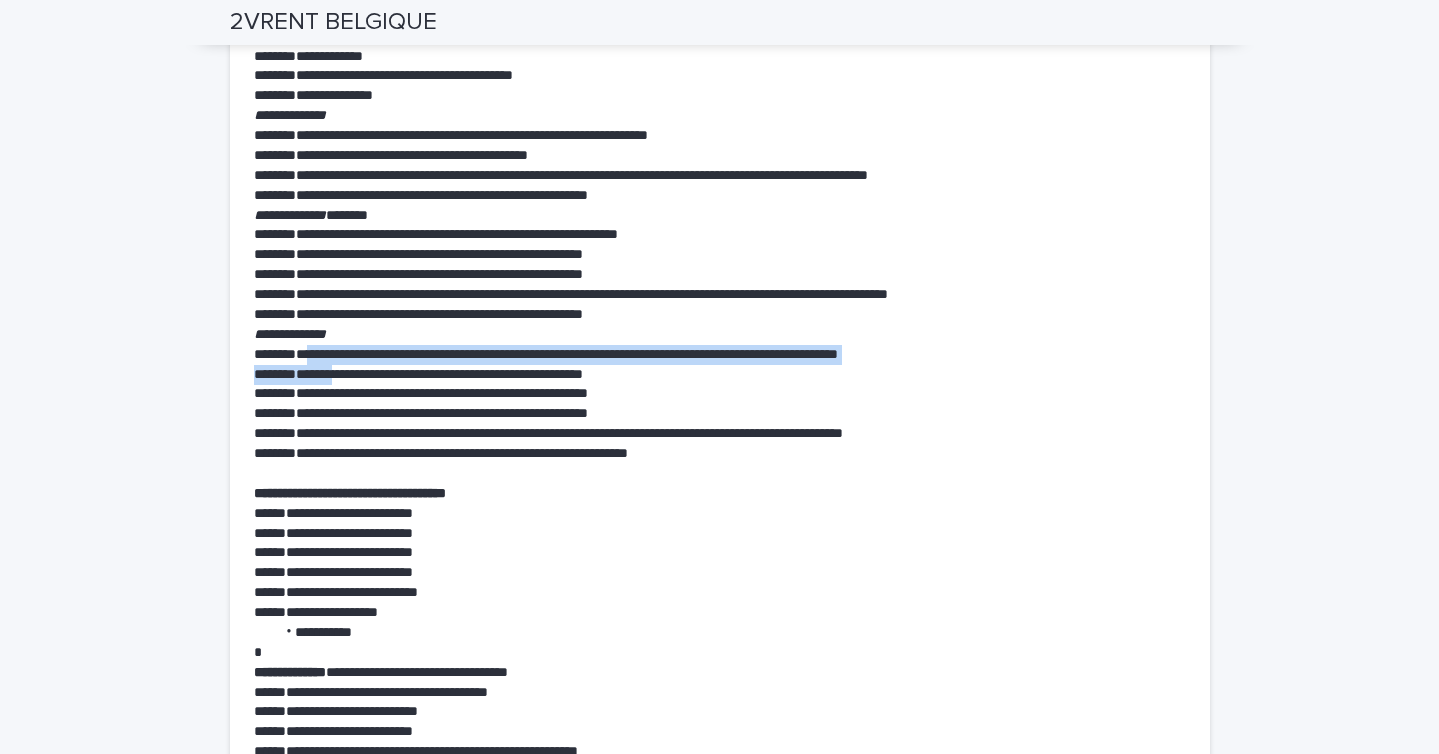 drag, startPoint x: 324, startPoint y: 369, endPoint x: 289, endPoint y: 352, distance: 38.910152 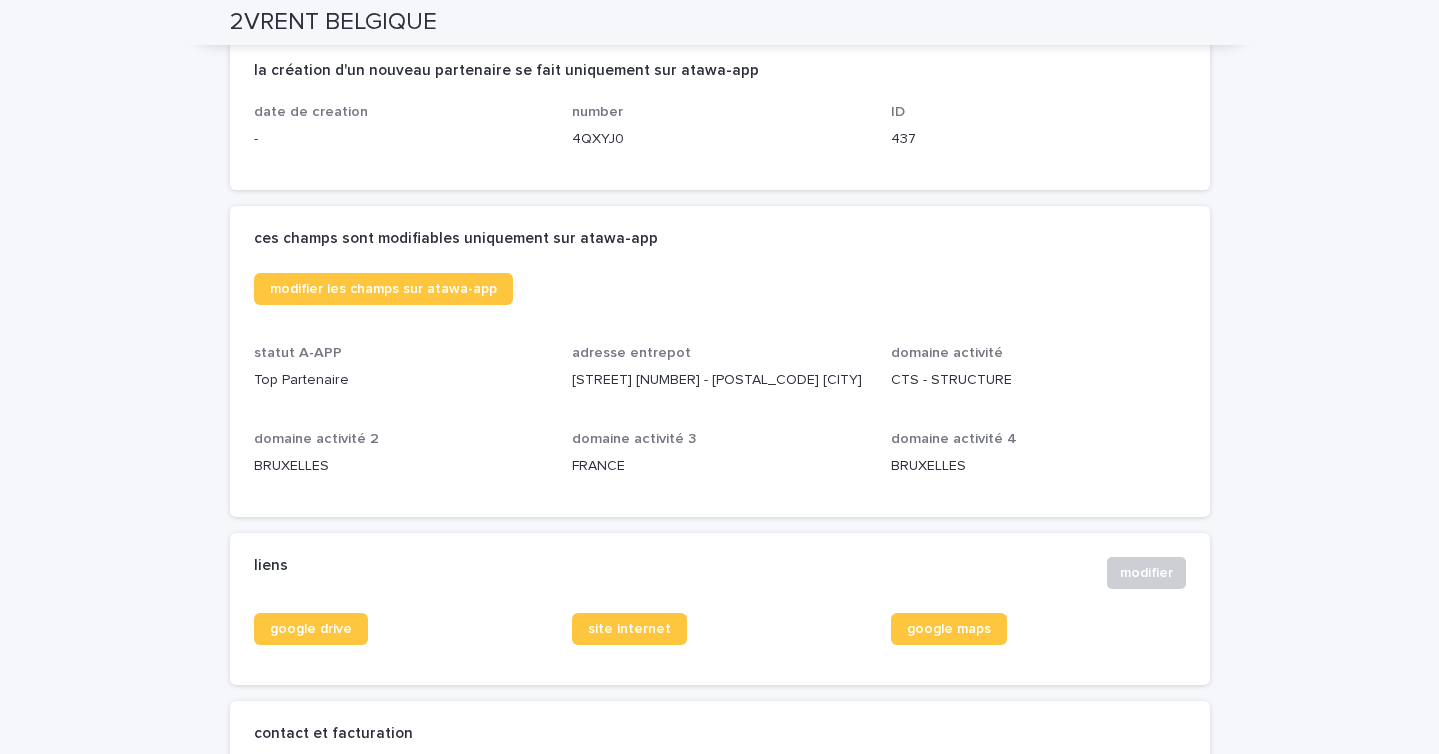 scroll, scrollTop: 0, scrollLeft: 0, axis: both 